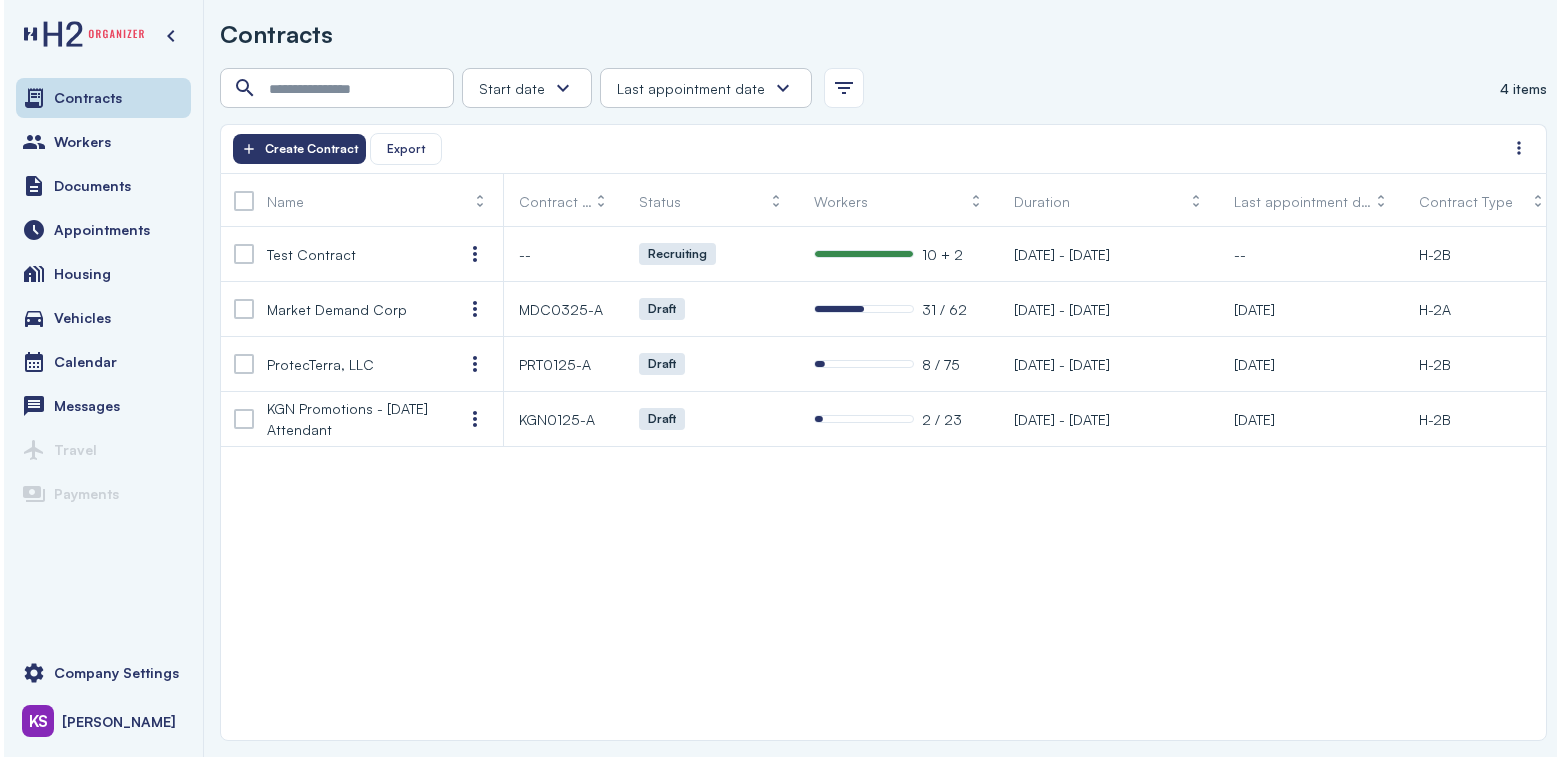 scroll, scrollTop: 0, scrollLeft: 0, axis: both 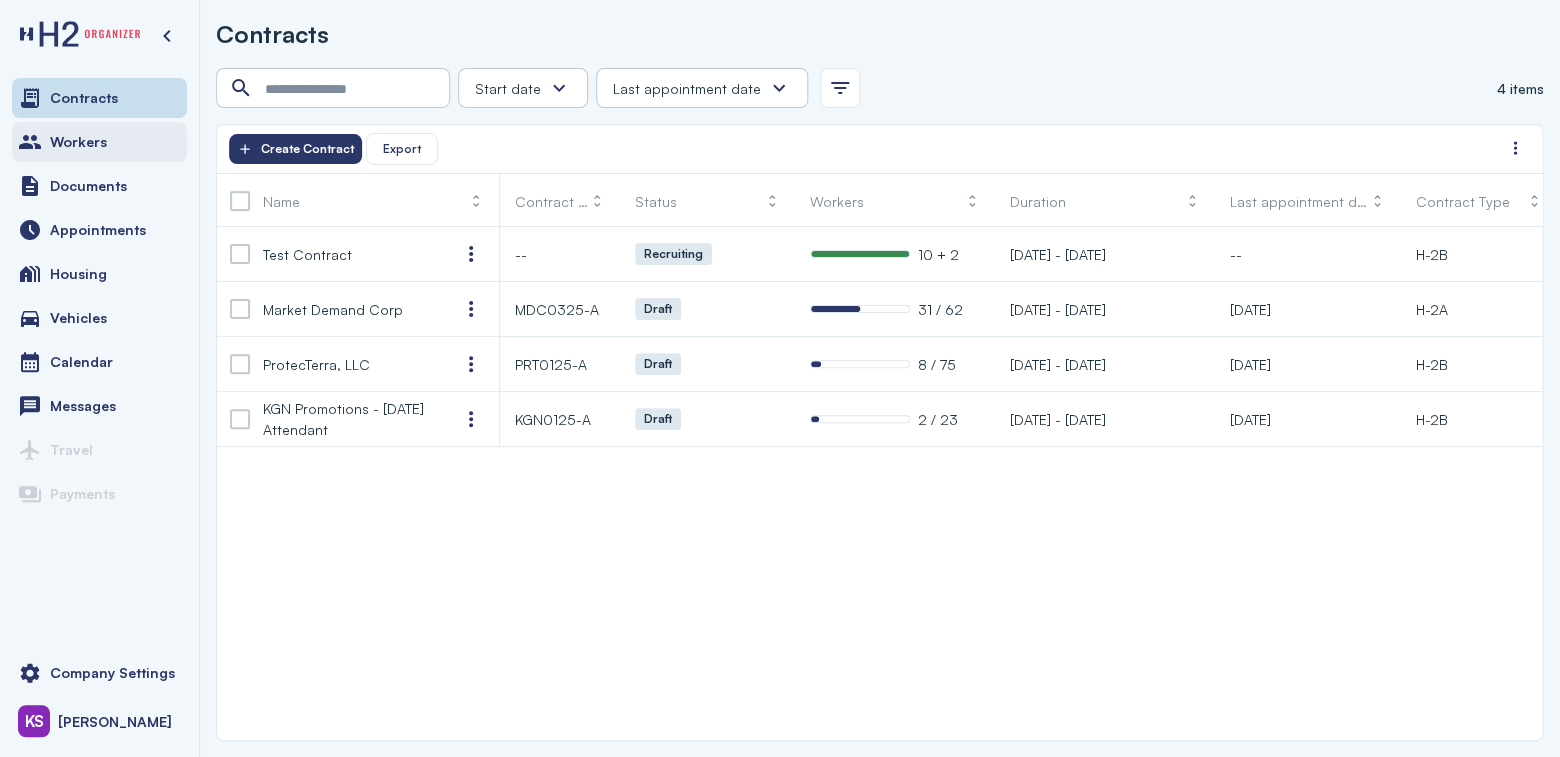 click on "Workers" at bounding box center [99, 142] 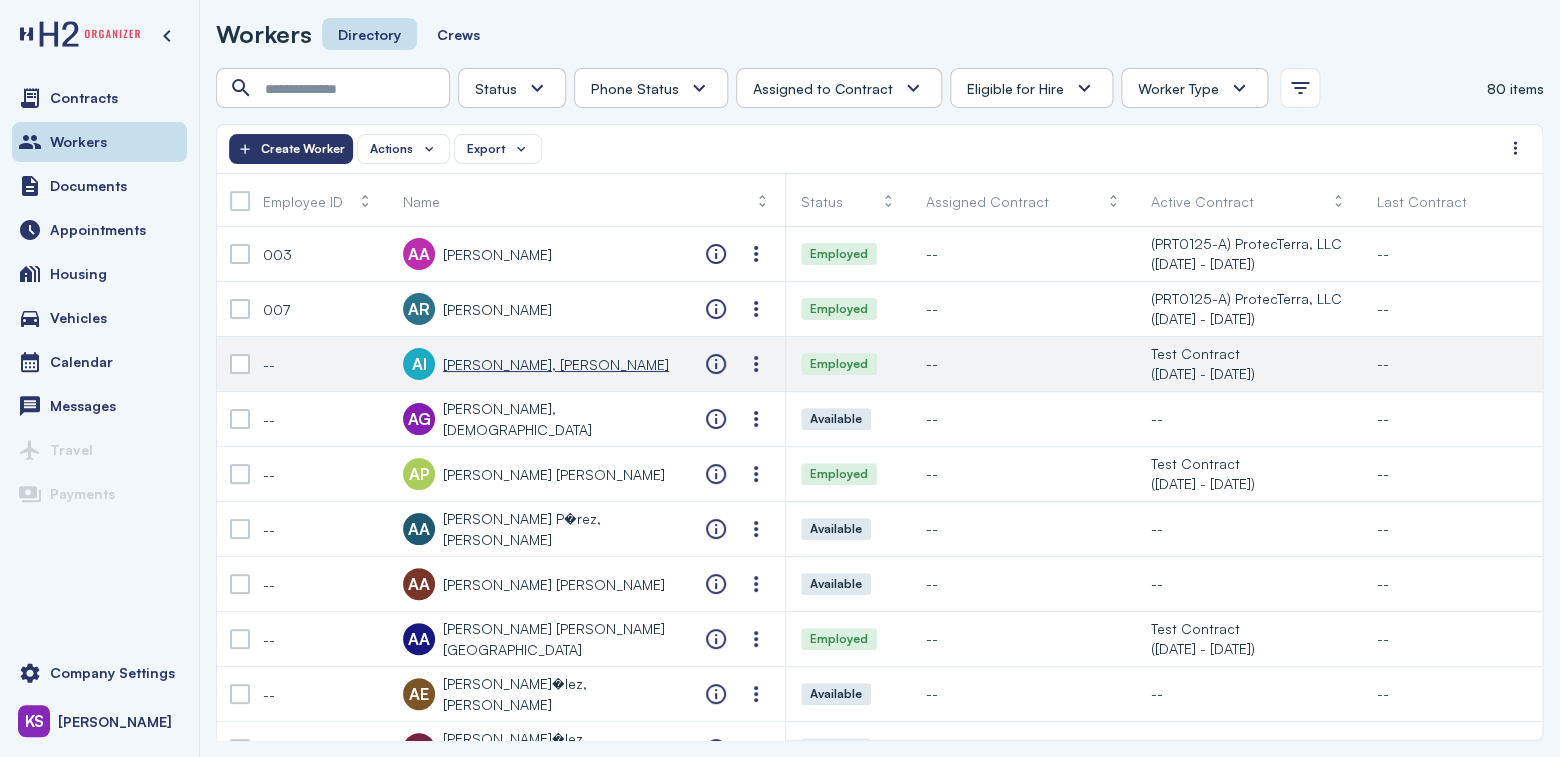 click on "[PERSON_NAME], [PERSON_NAME]" at bounding box center [556, 364] 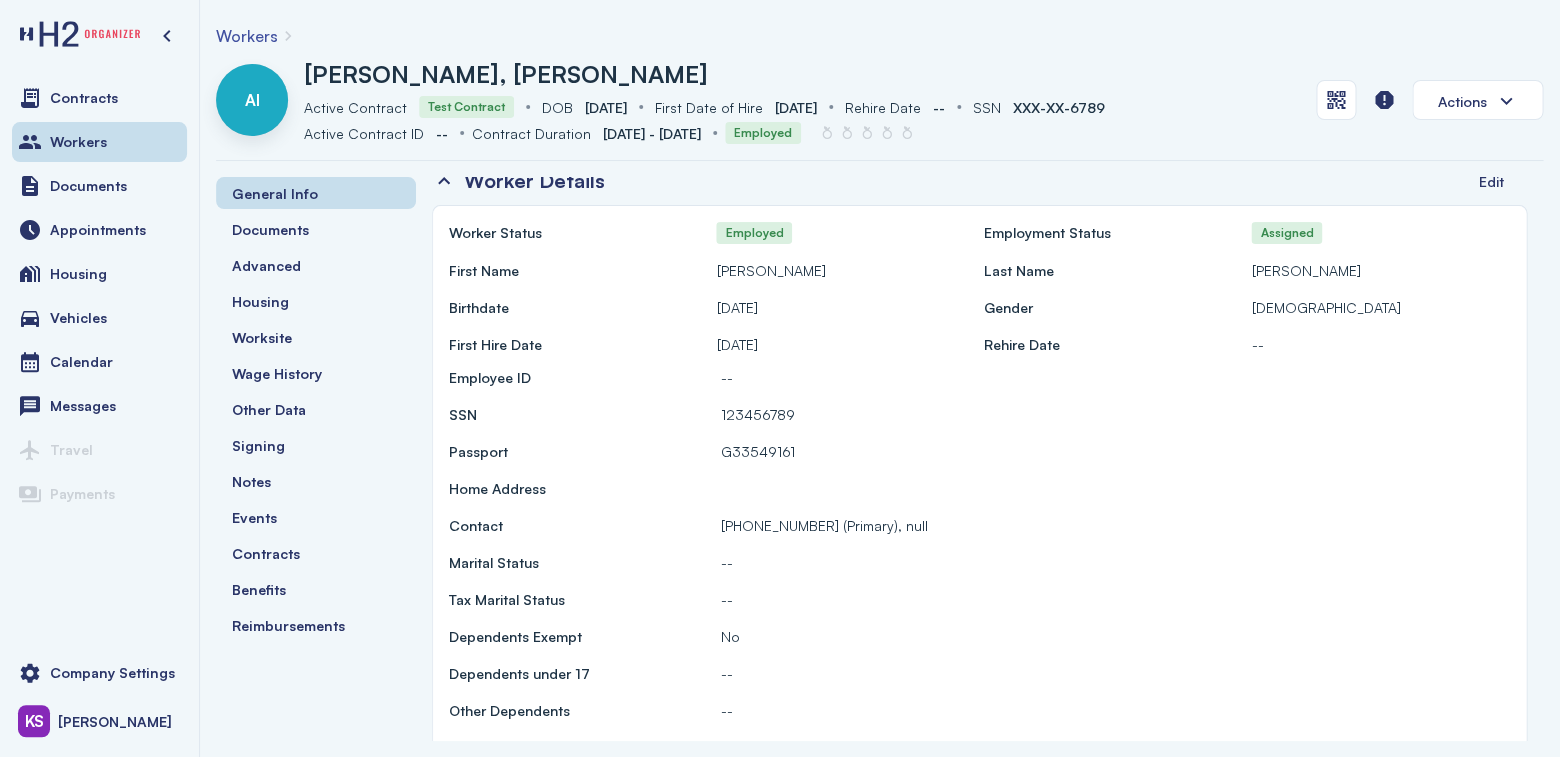 scroll, scrollTop: 0, scrollLeft: 0, axis: both 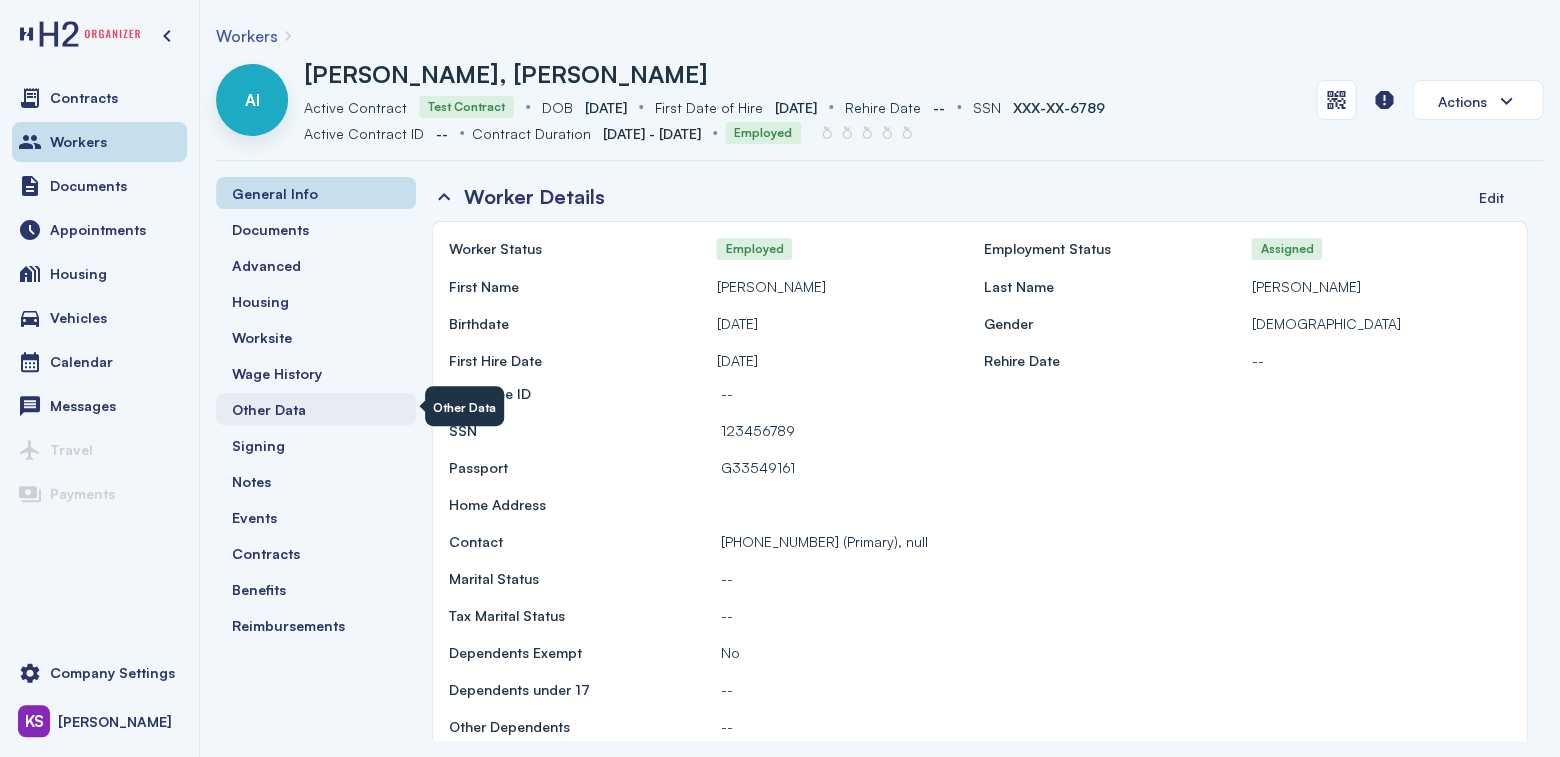 click on "Other Data" at bounding box center [269, 409] 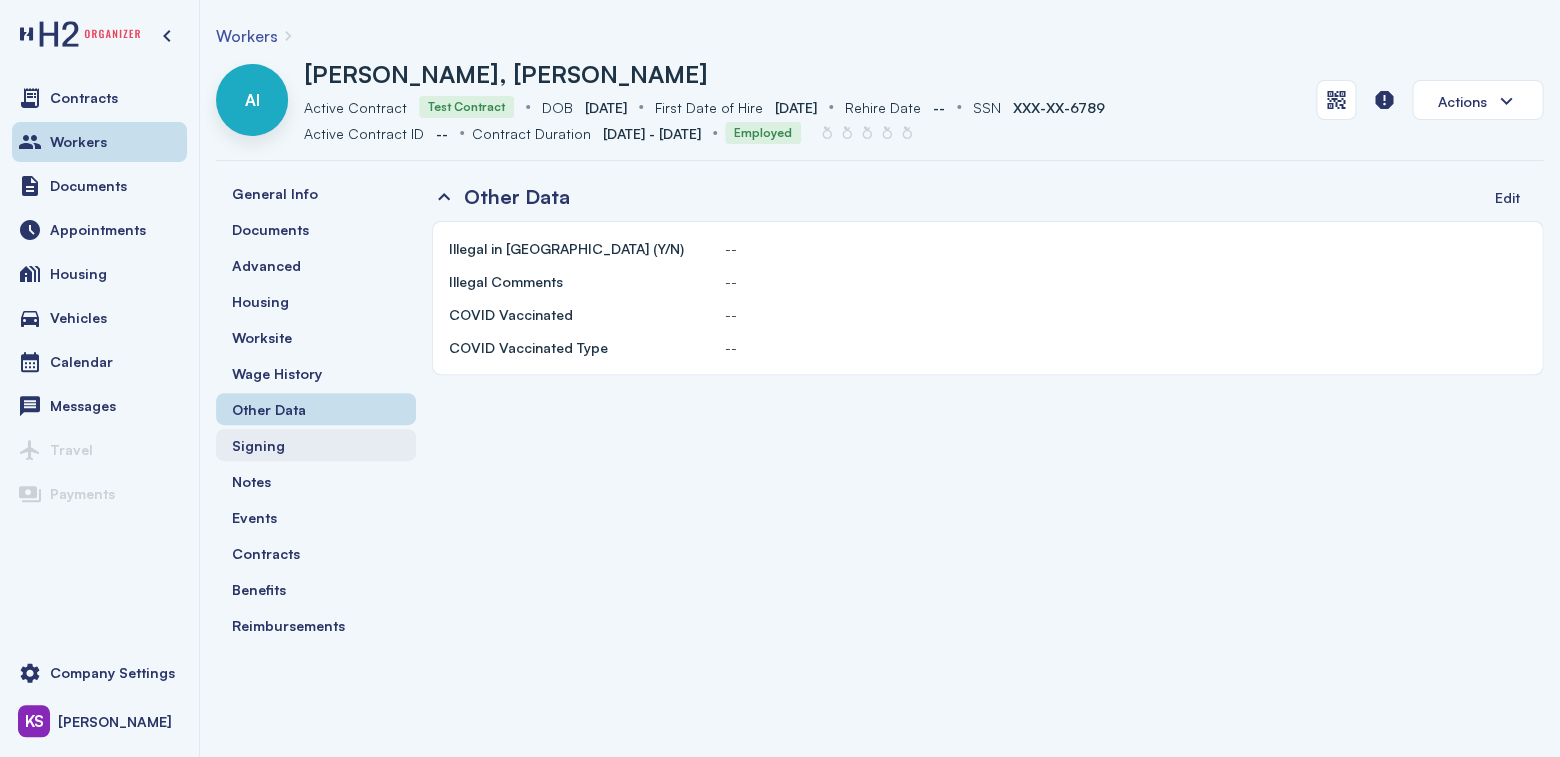 click on "Signing" at bounding box center [316, 445] 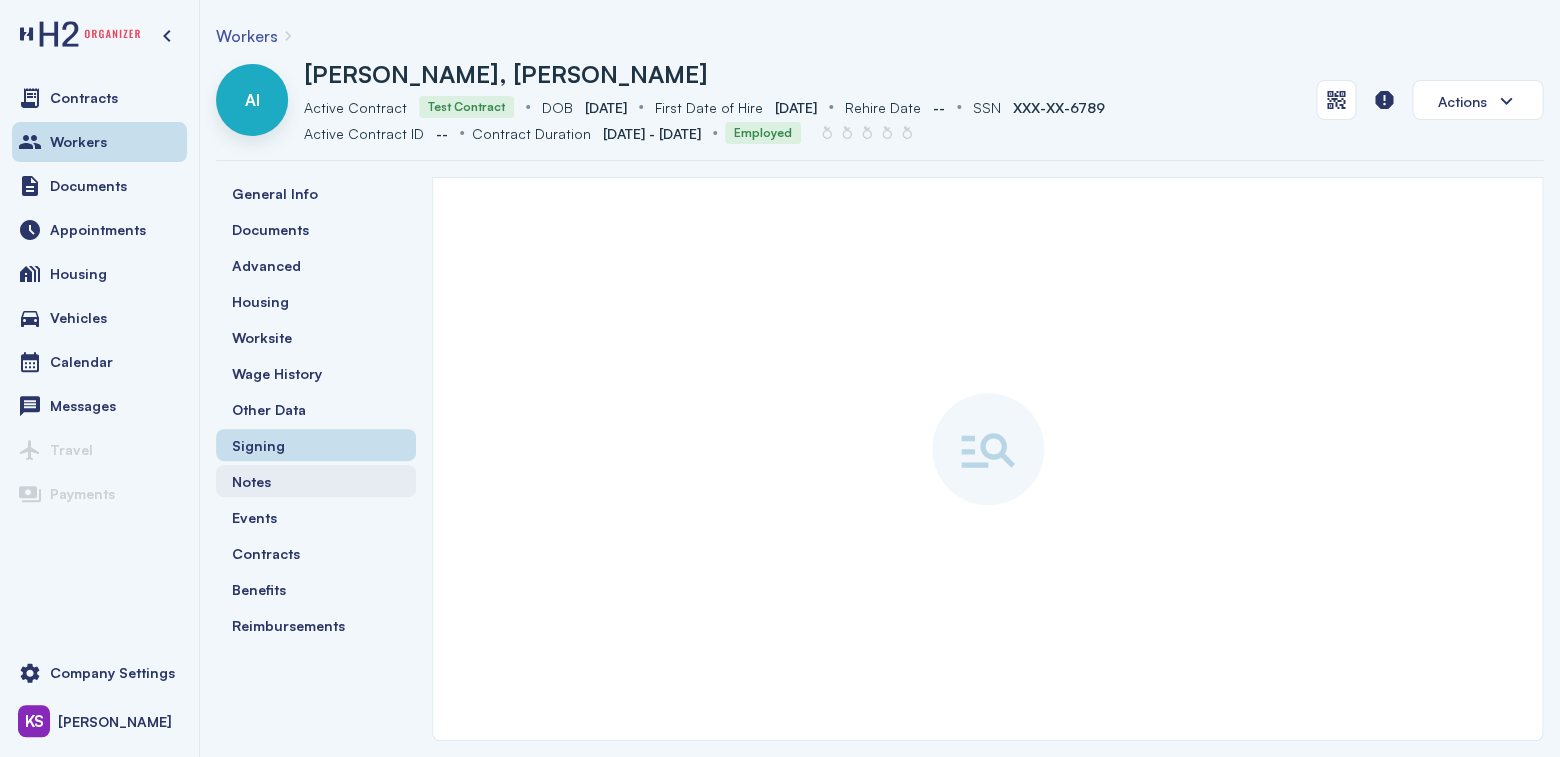 click on "Notes" at bounding box center [316, 481] 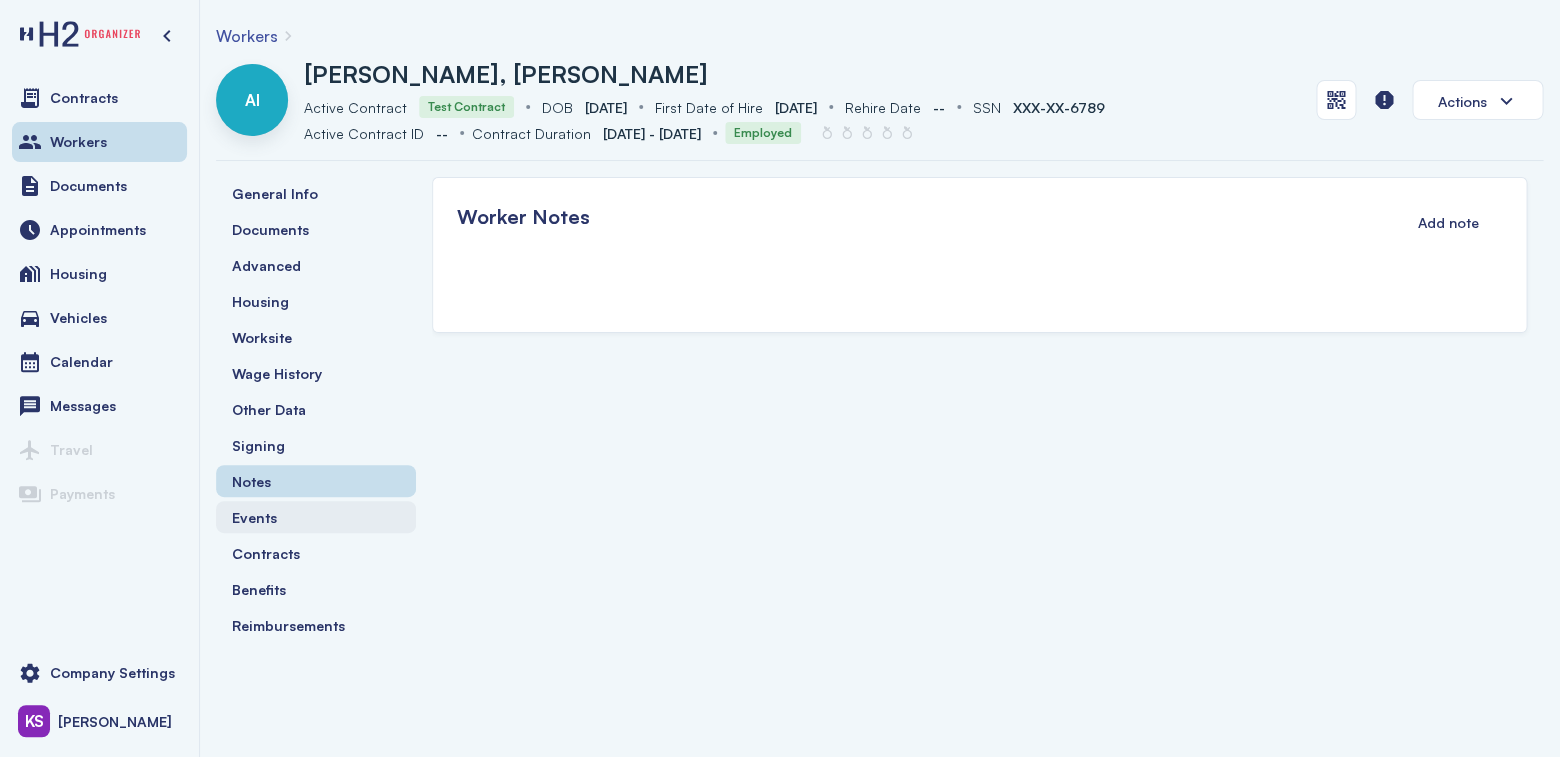 click on "Events" at bounding box center [316, 517] 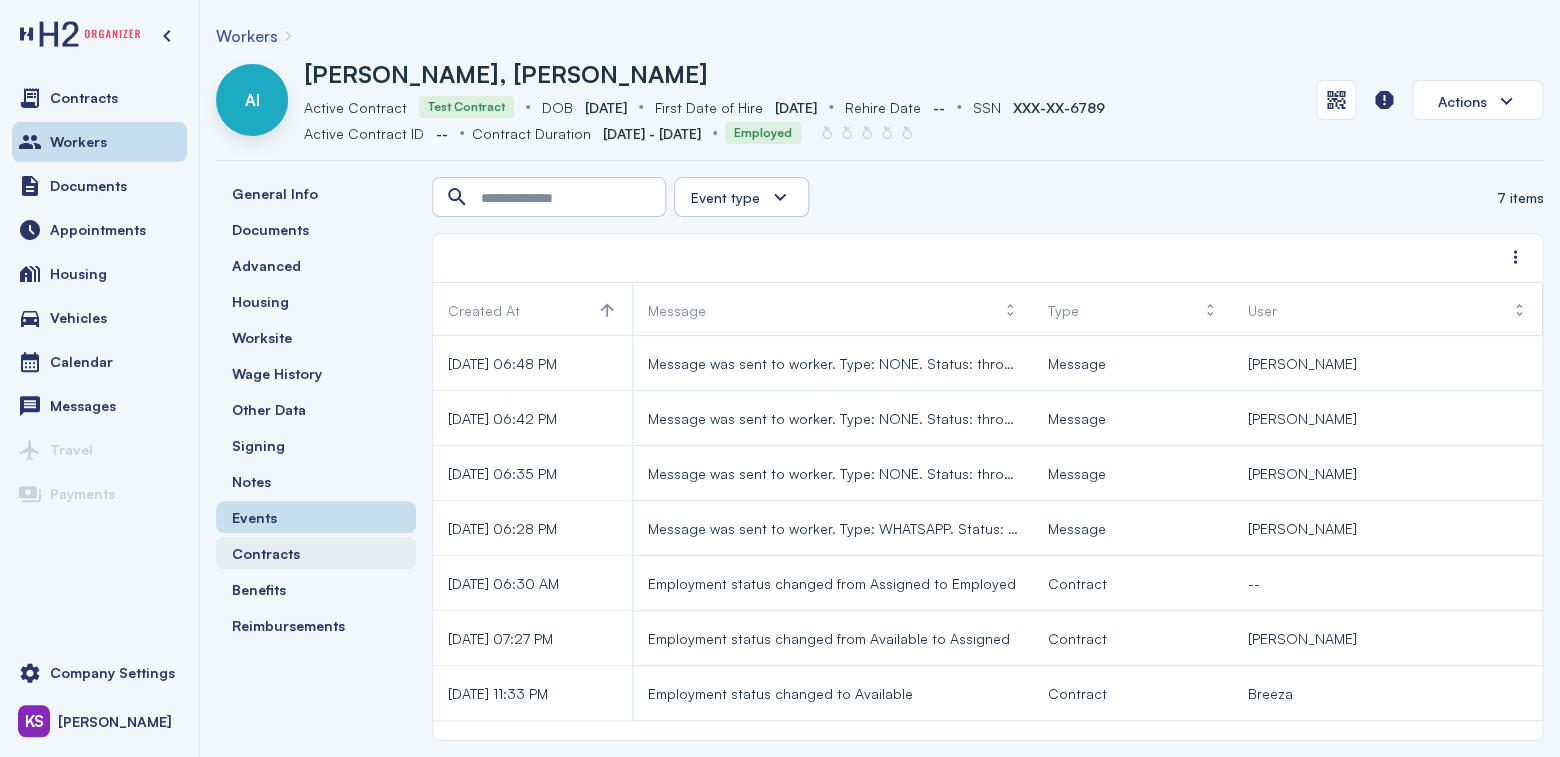 click on "Contracts" at bounding box center [316, 553] 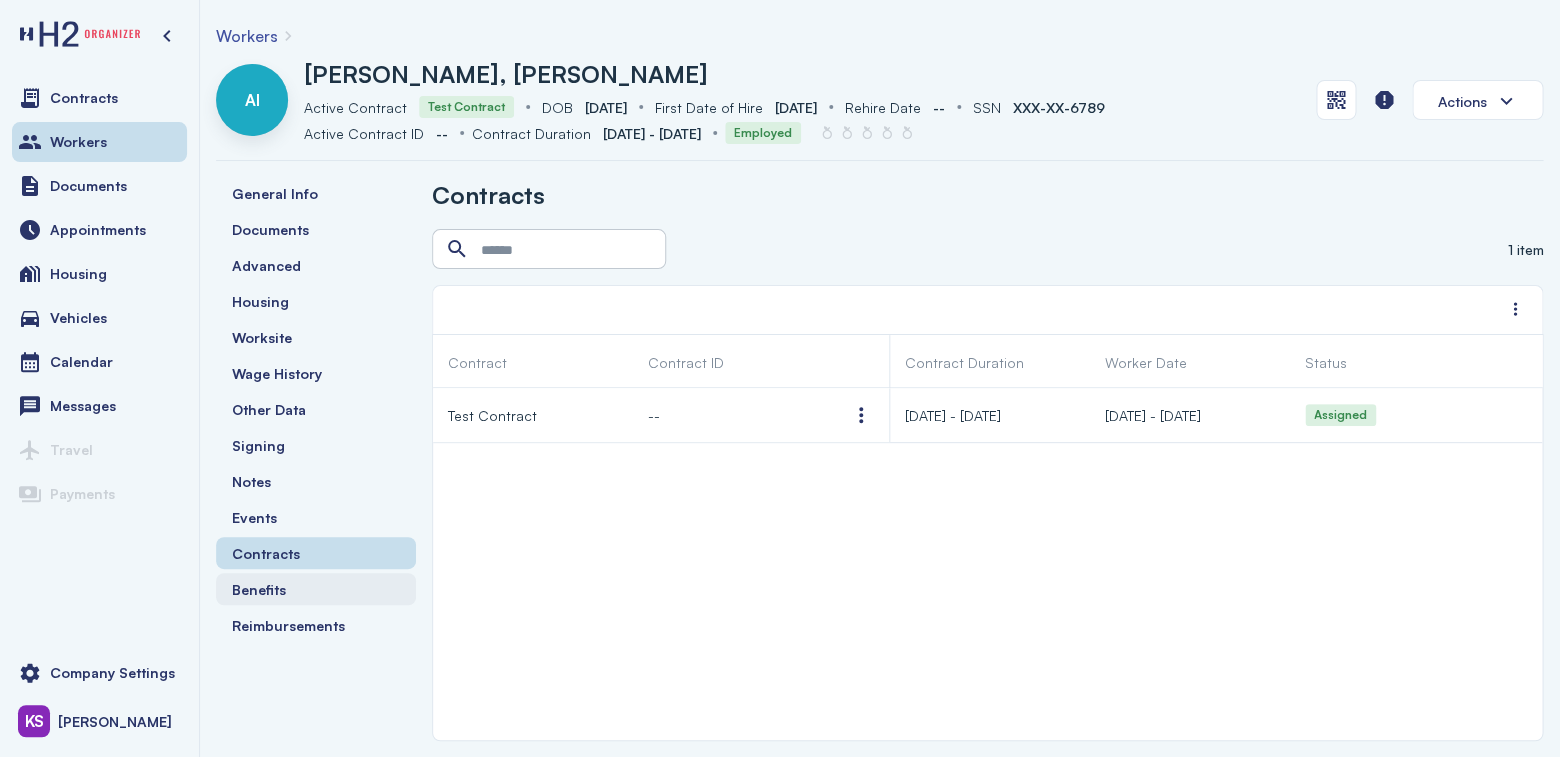 click on "Benefits" at bounding box center [316, 589] 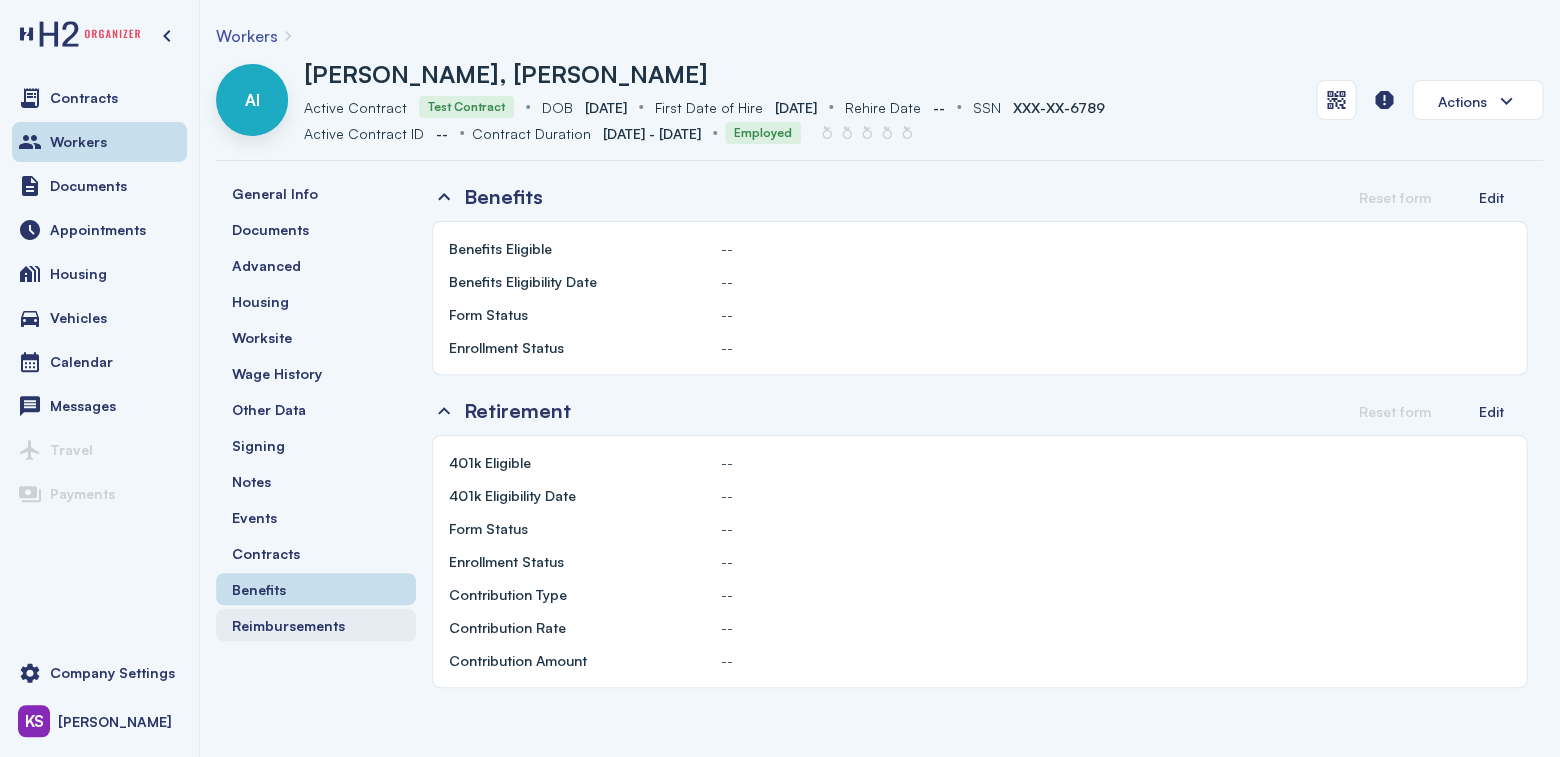 click on "Reimbursements" at bounding box center [316, 625] 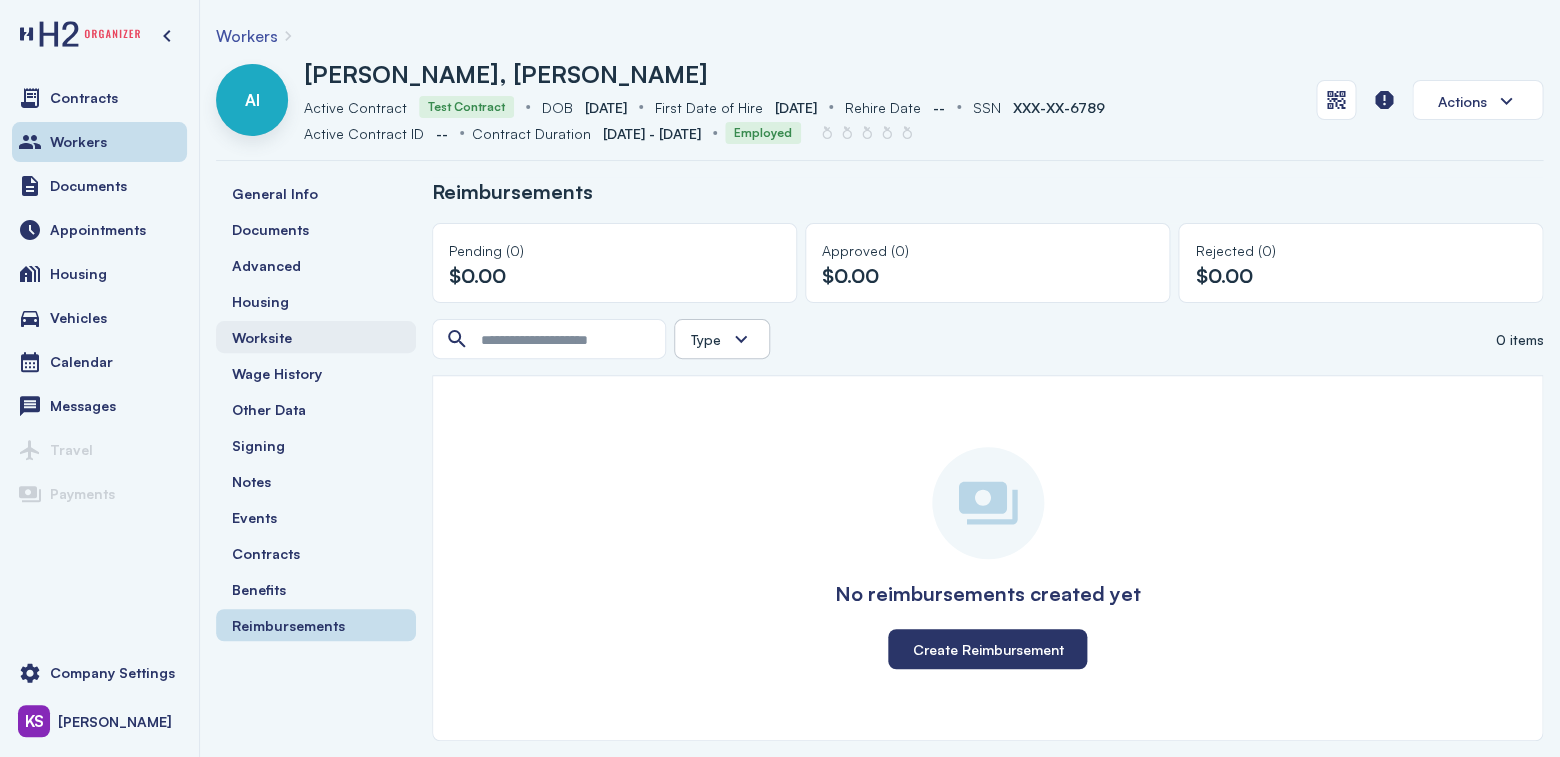 click on "Worksite" at bounding box center [316, 337] 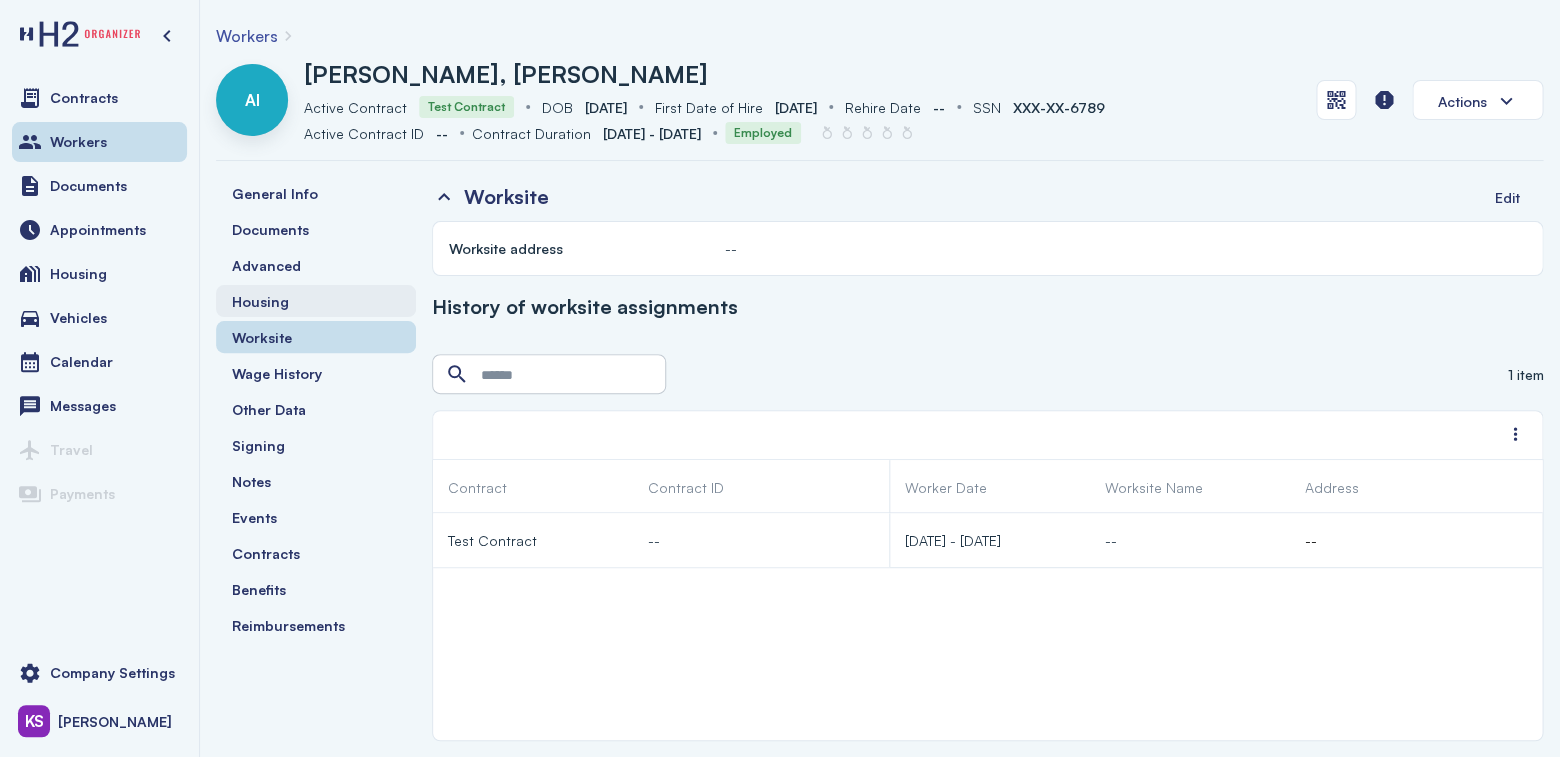 click on "Housing" at bounding box center (316, 301) 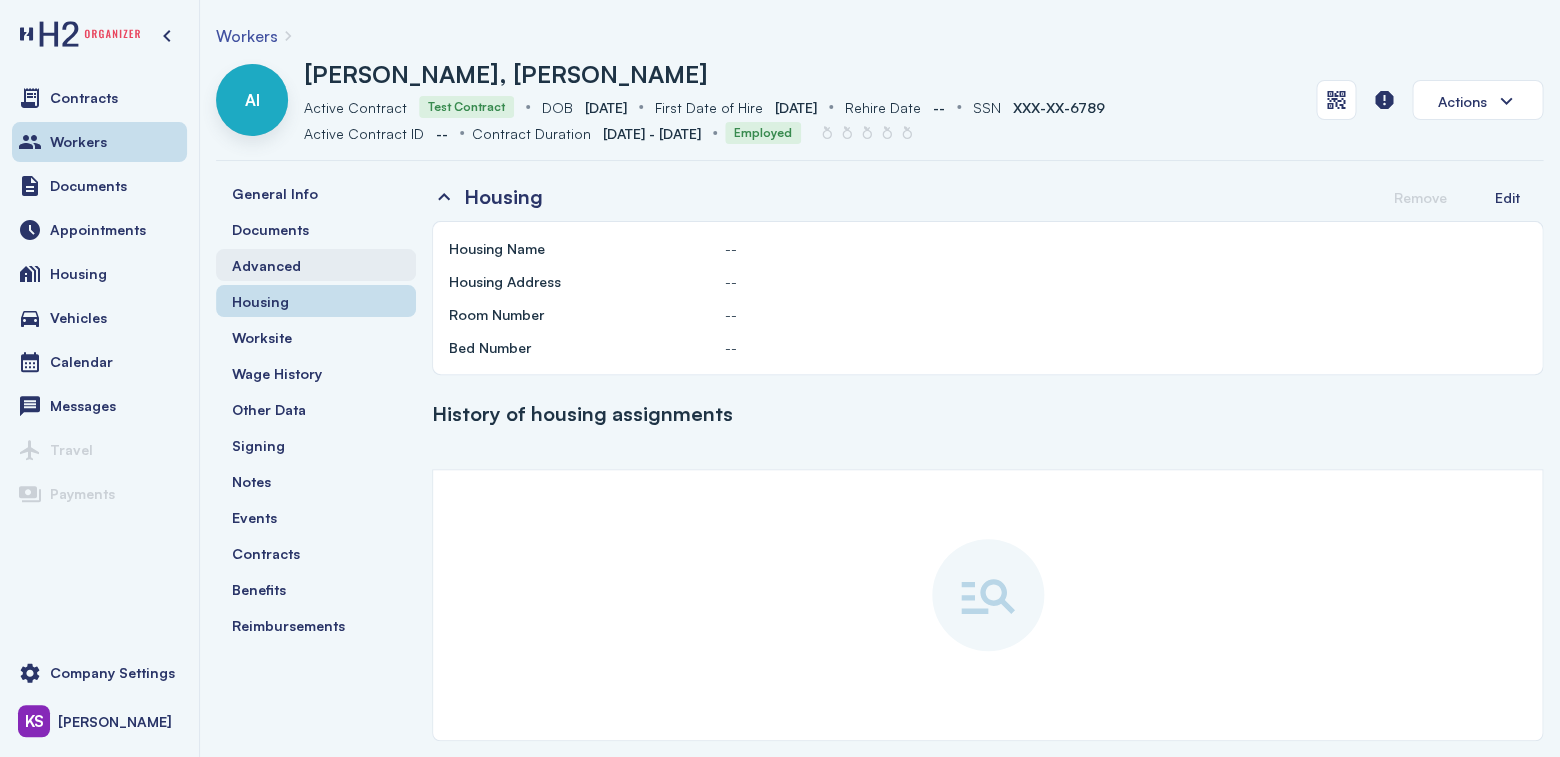 click on "Advanced" at bounding box center (316, 265) 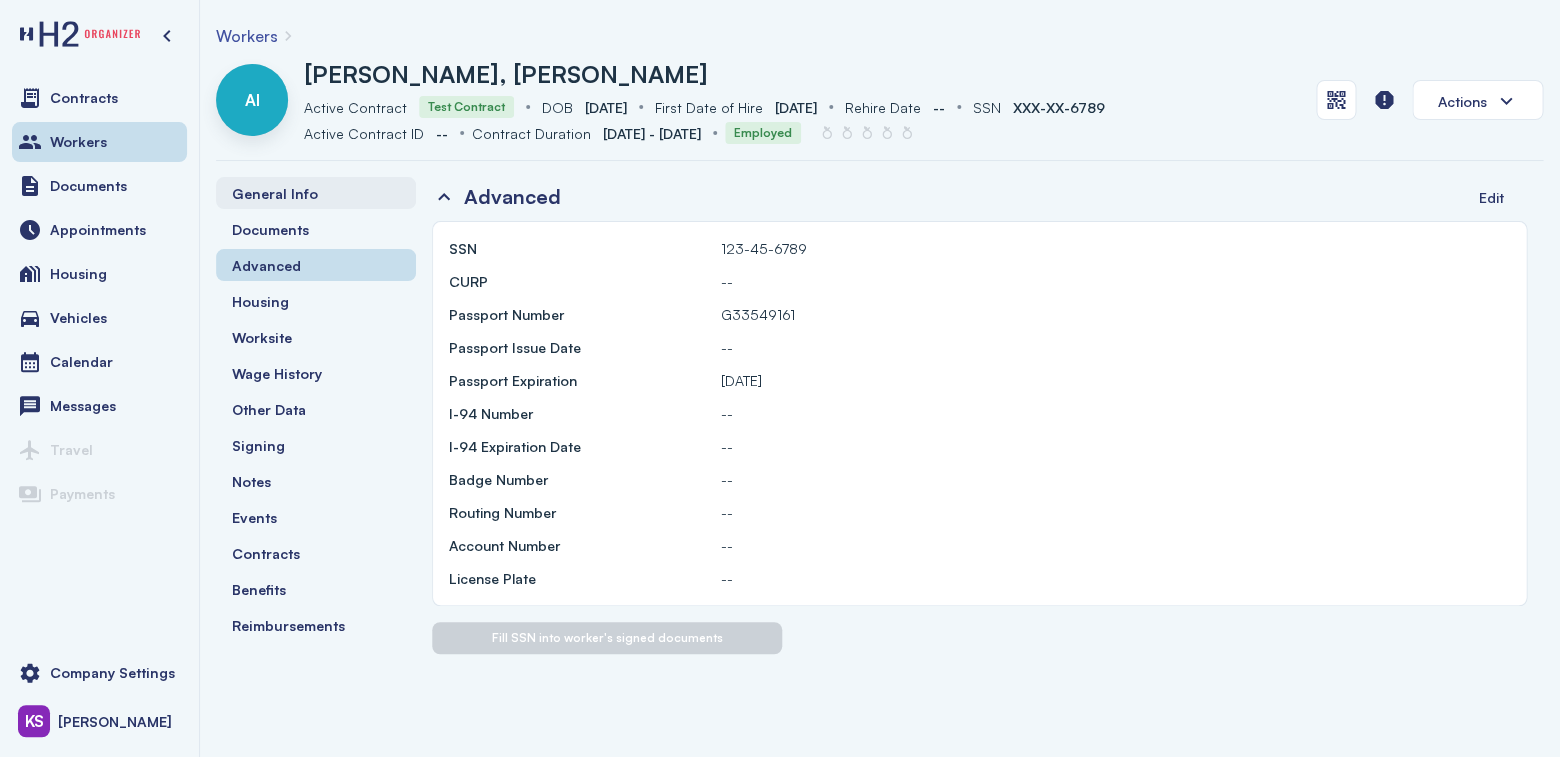 click on "General Info" at bounding box center (316, 193) 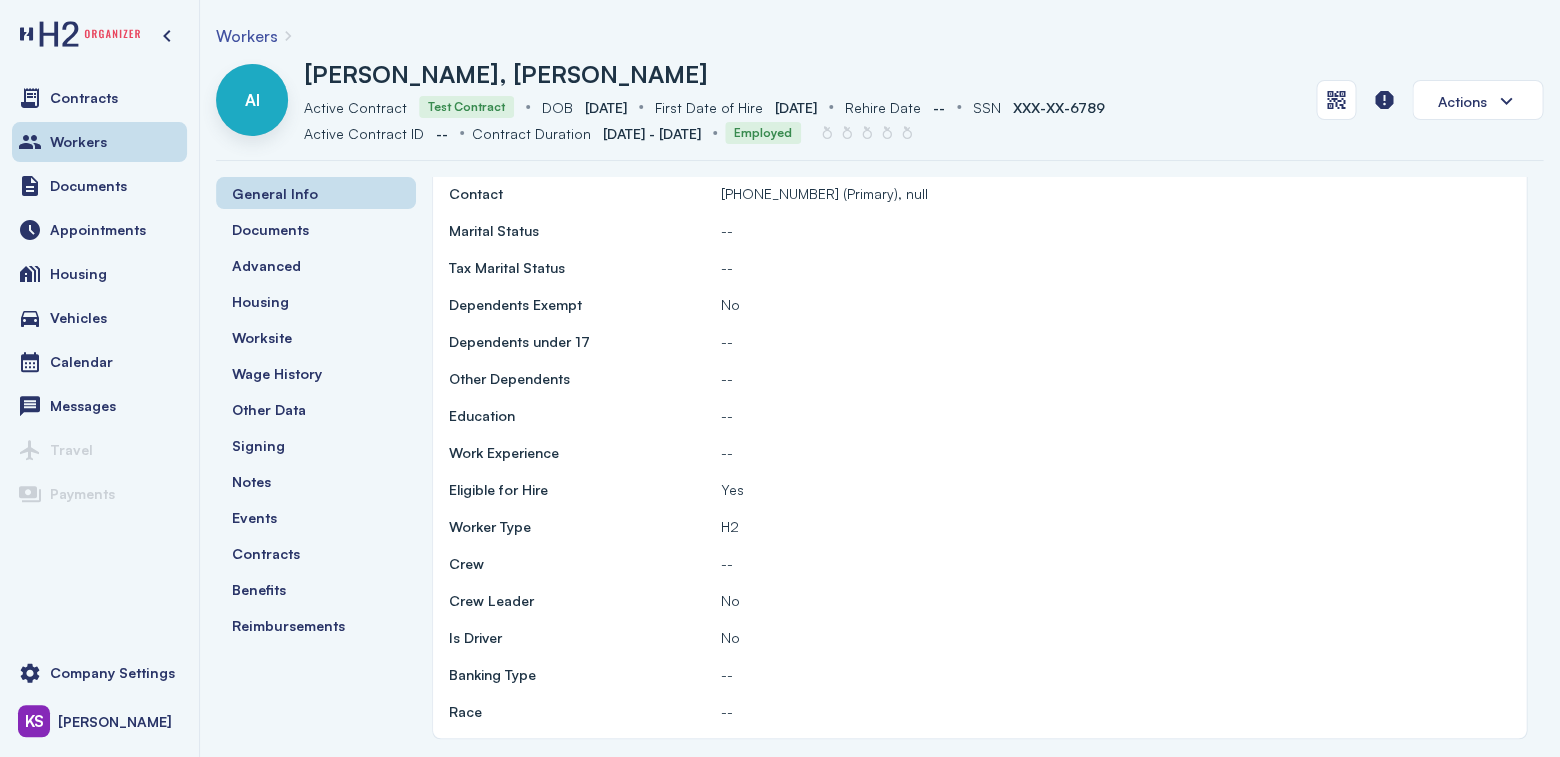scroll, scrollTop: 0, scrollLeft: 0, axis: both 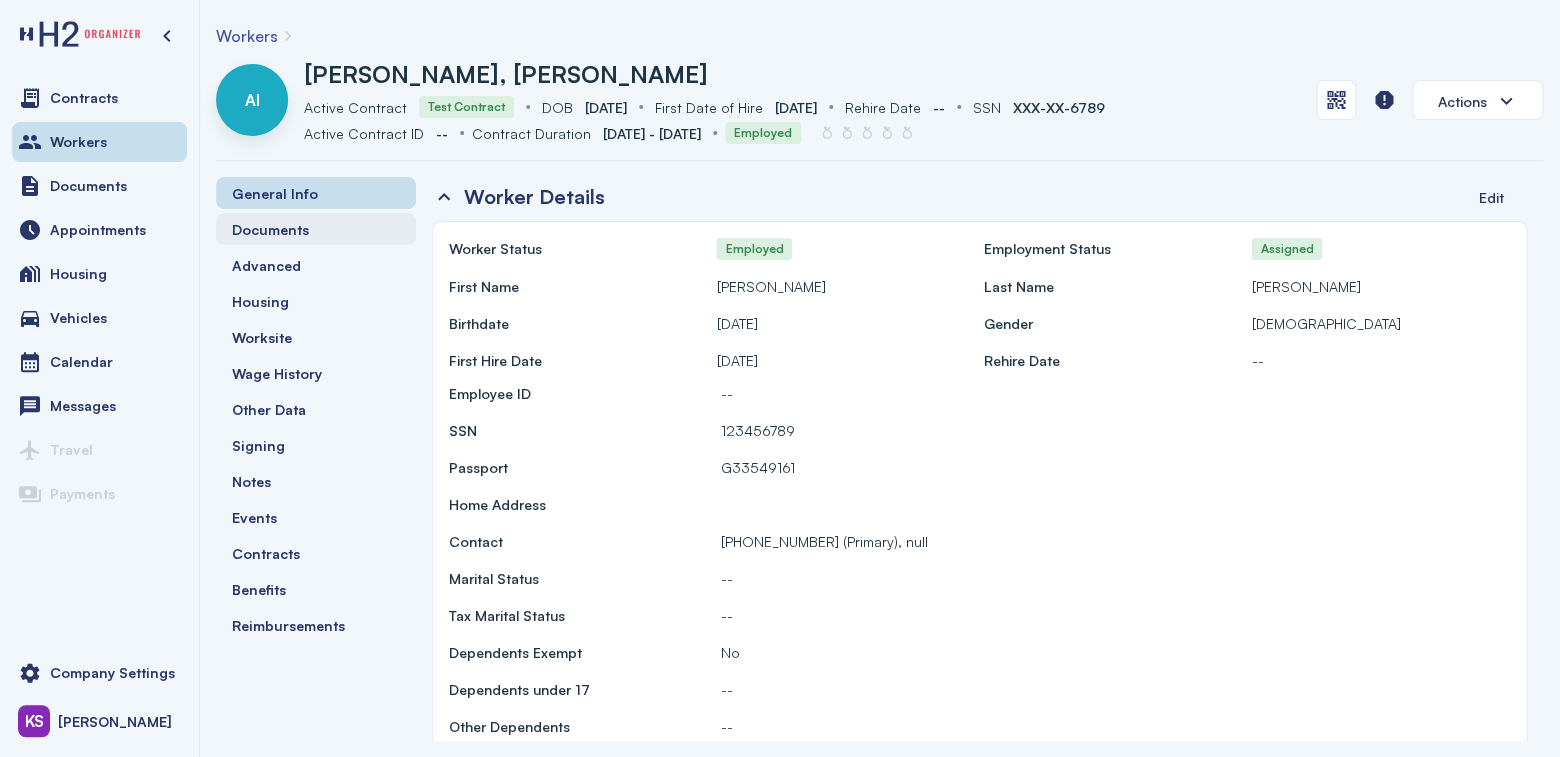 click on "Documents" at bounding box center (316, 229) 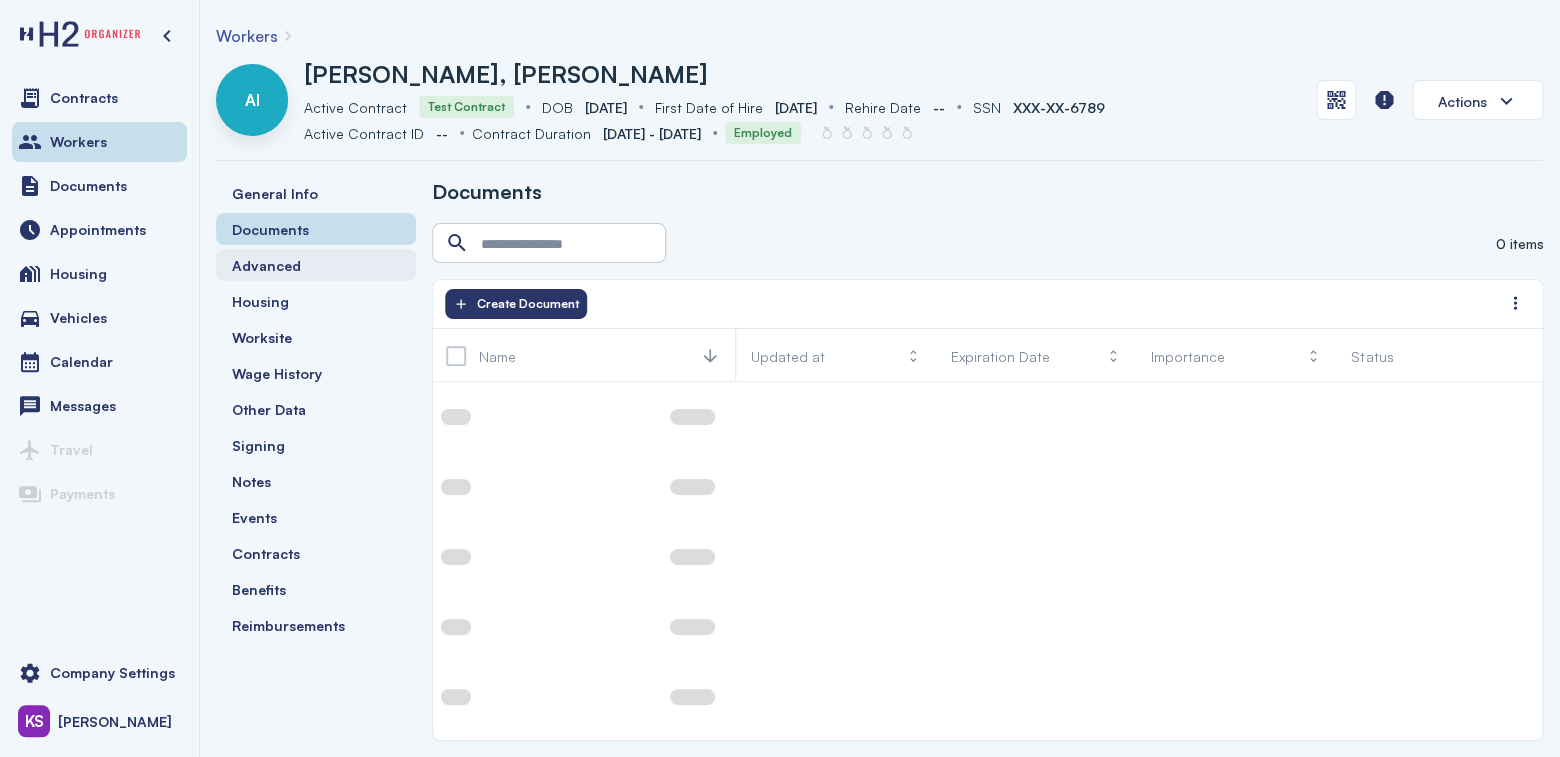 click on "Advanced" at bounding box center (316, 265) 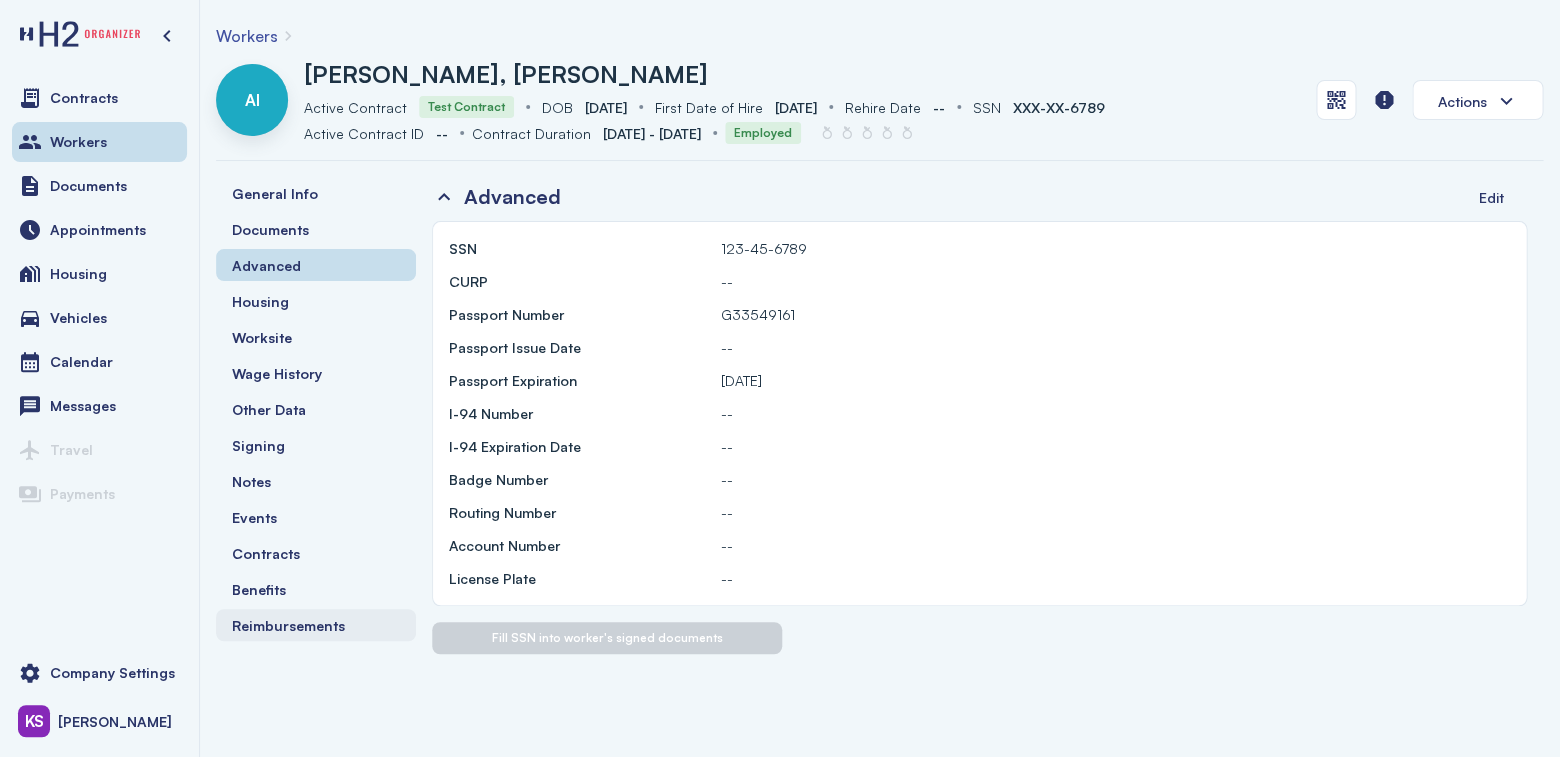 click on "Reimbursements" at bounding box center [288, 625] 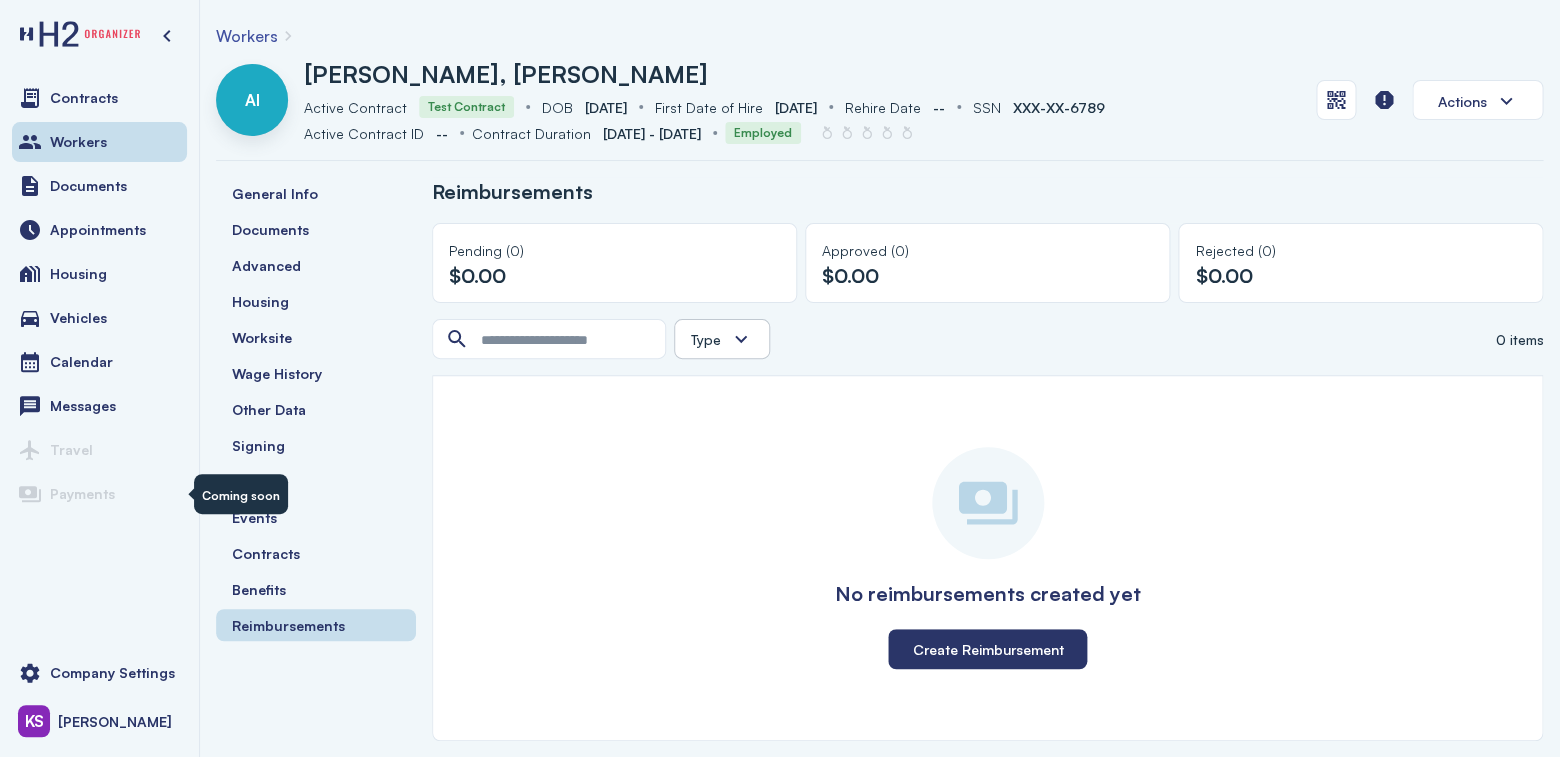 click on "Payments" at bounding box center [82, 494] 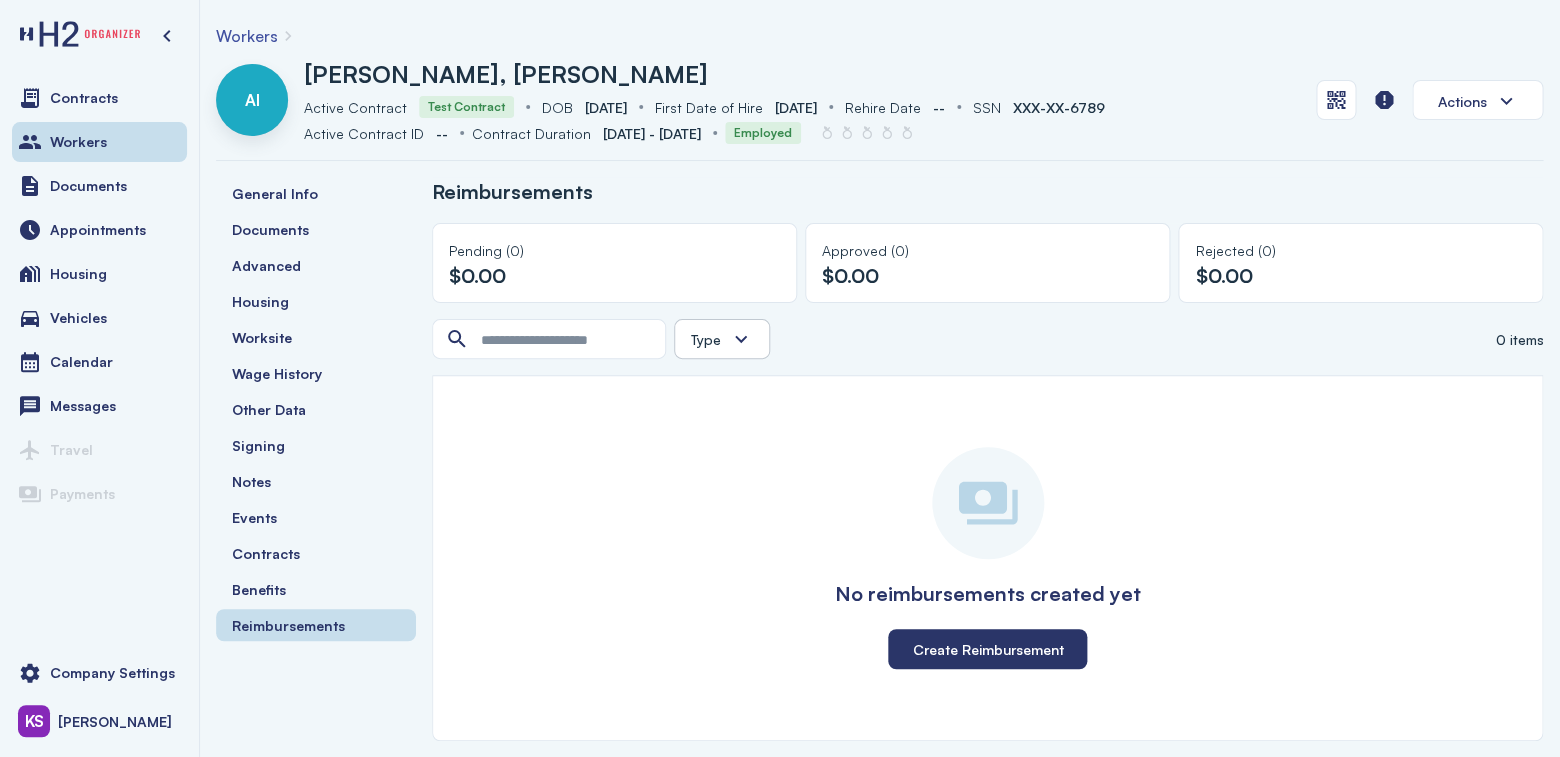 click on "Travel" at bounding box center [71, 450] 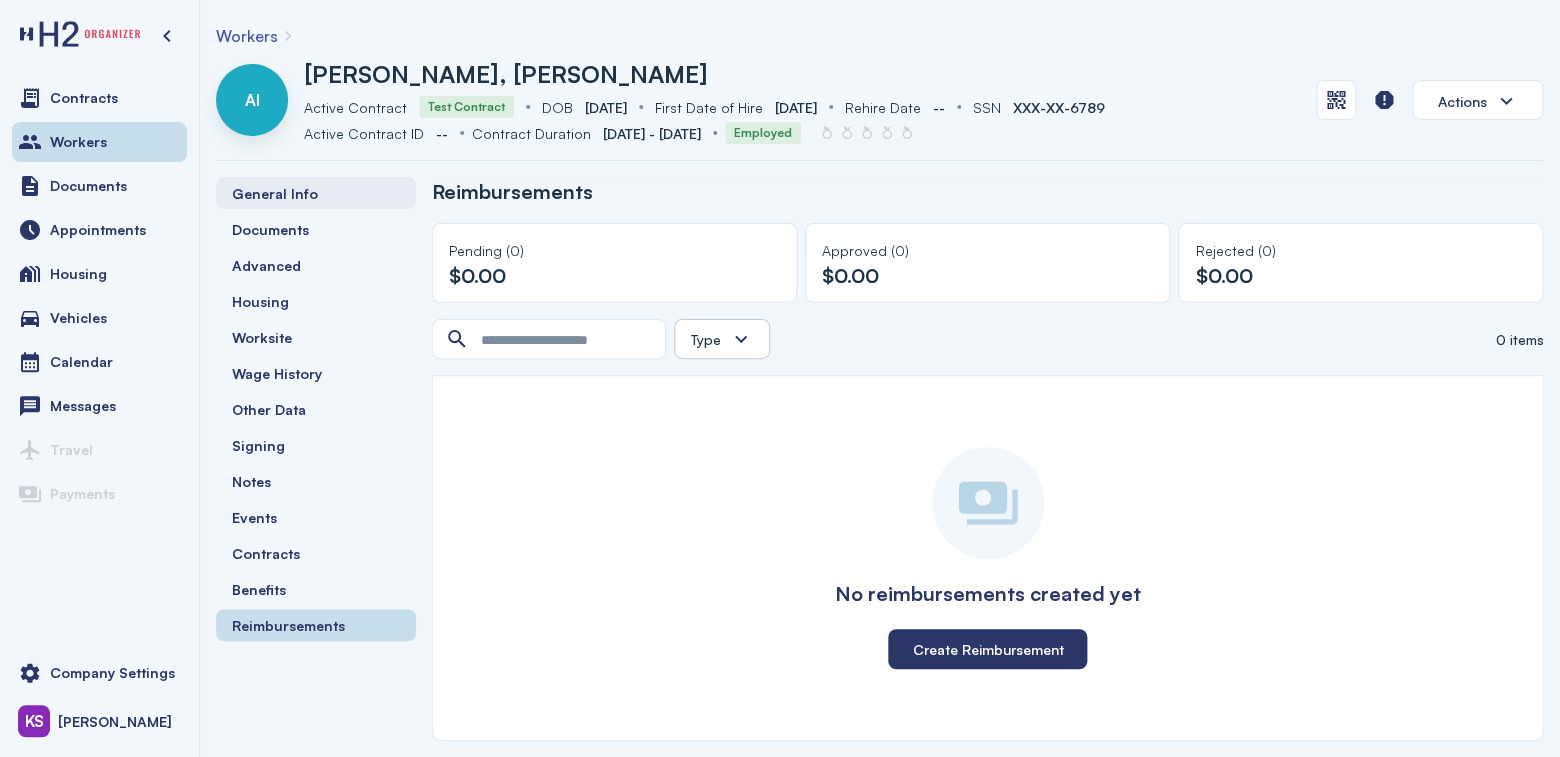 click on "General Info" at bounding box center [316, 193] 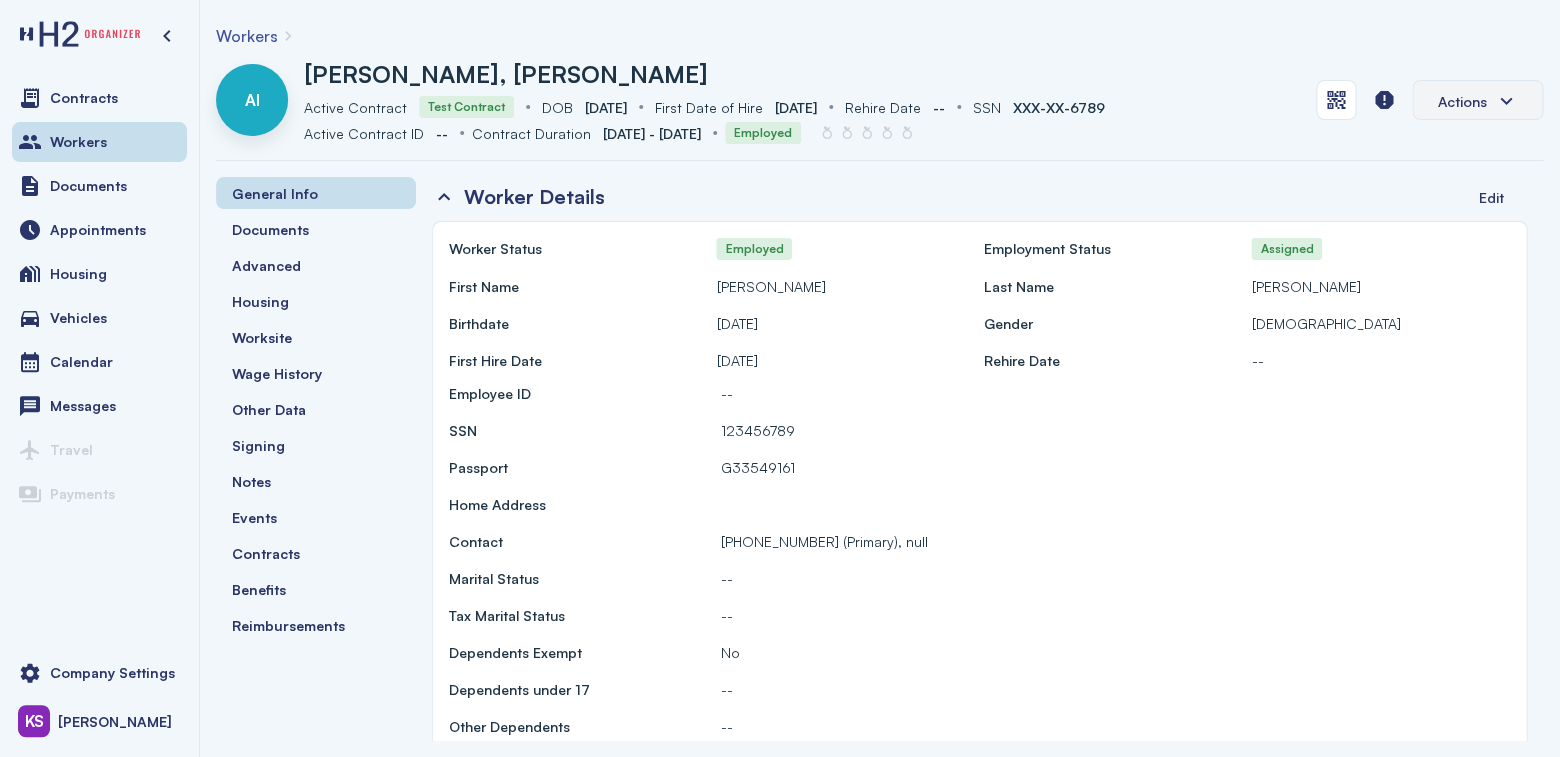 click on "Actions" at bounding box center [1477, 101] 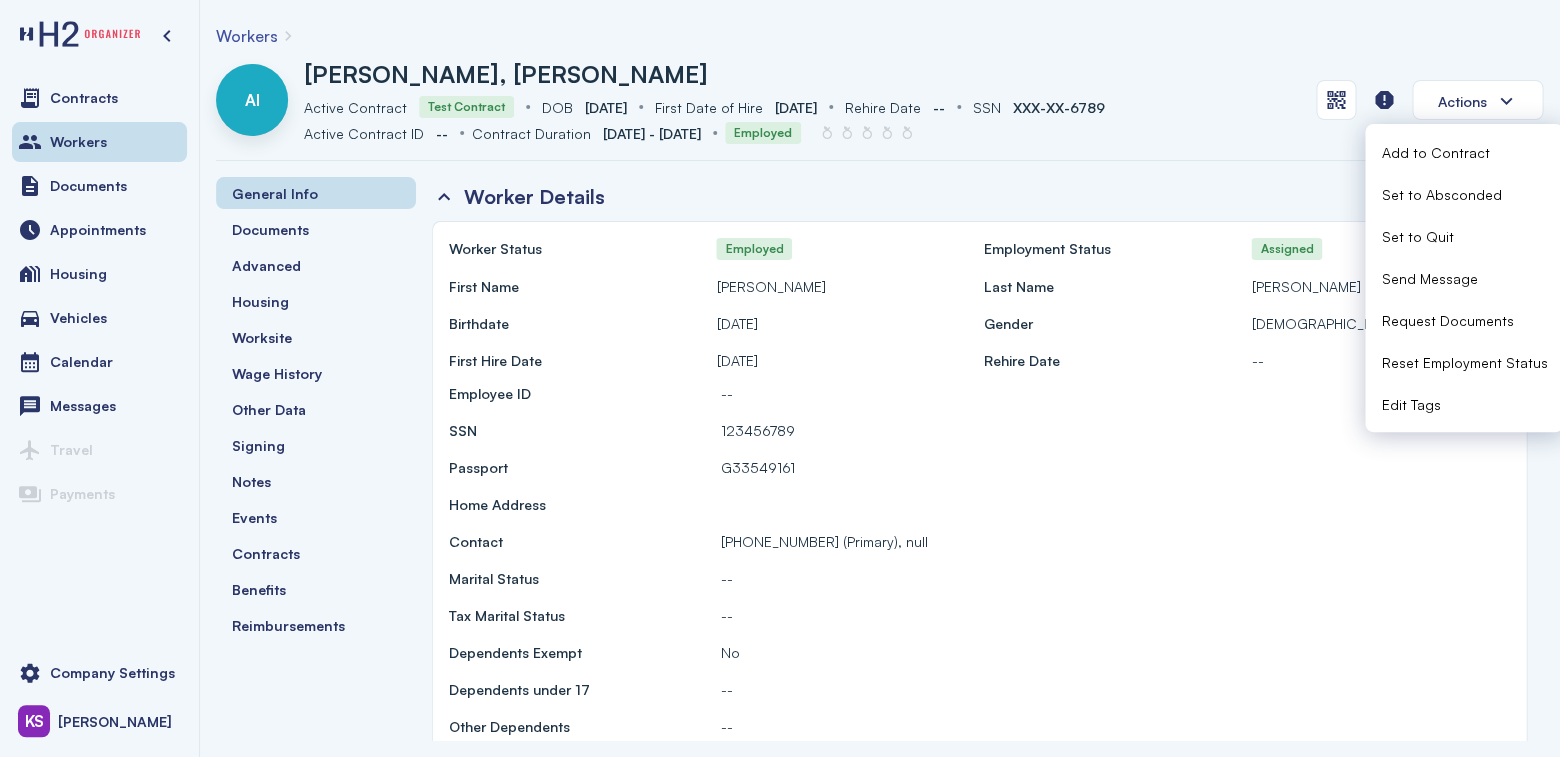 click on "Workers     [PERSON_NAME], [PERSON_NAME]   Active Contract   Contract   Test Contract     DOB   DOB   [DEMOGRAPHIC_DATA]   First Date of Hire   First Date of Hire   [DATE]   Rehire Date   Rehire Date   --   SSN   SSN   XXX-XX-6789   Active Contract ID   Active Contract ID   --   Contract Duration   Contract Duration   [DATE] - [DATE]   Employed                                           Actions                 General Info Documents Advanced Housing Worksite Wage History Other Data   Signing Notes Events Contracts Benefits Reimbursements         Worker Details         Edit           Worker Status   Employed     Employment Status   Assigned     First Name   [PERSON_NAME]   Last Name   [PERSON_NAME]   Birthdate   [DEMOGRAPHIC_DATA]   Gender   [DEMOGRAPHIC_DATA]   First Hire Date   [DATE]   Rehire Date   --   Employee ID   --   SSN   123456789   Passport   [PASSPORT]   Home Address     Contact   [PHONE_NUMBER] (Primary), null   Marital Status   --   Tax Marital Status   --   Dependents Exempt   No     --" at bounding box center [879, 378] 